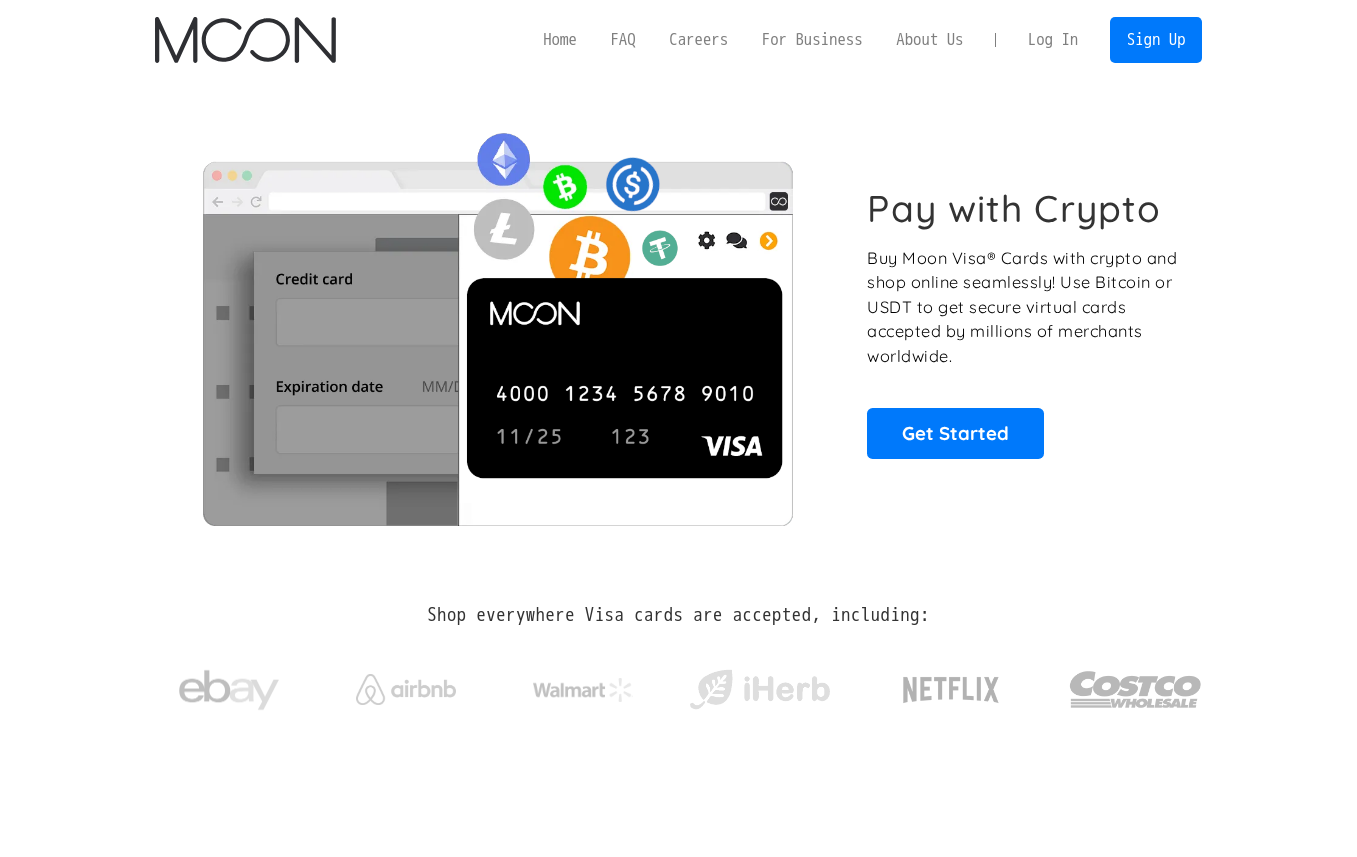 scroll, scrollTop: 0, scrollLeft: 0, axis: both 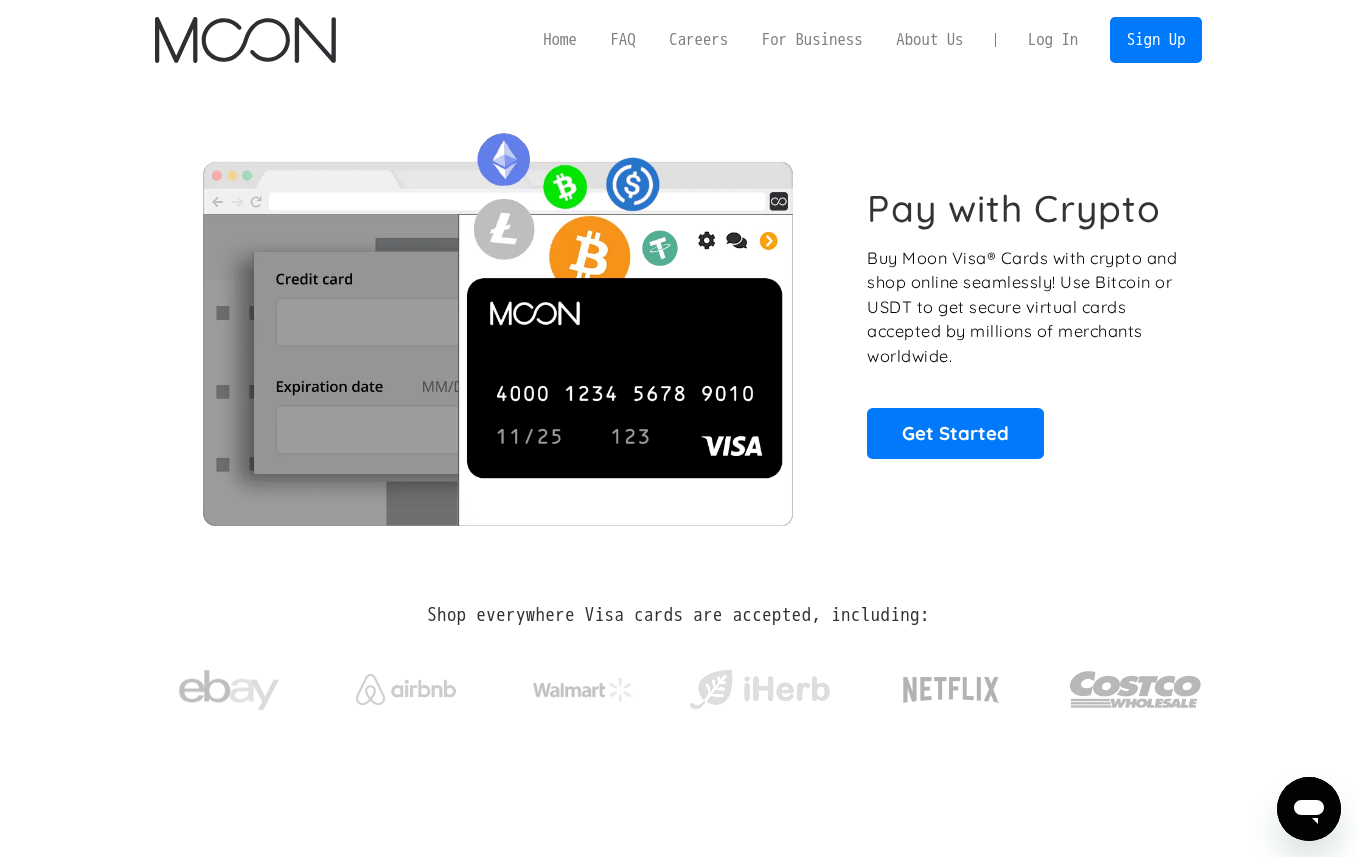 click on "Log In" at bounding box center [1053, 40] 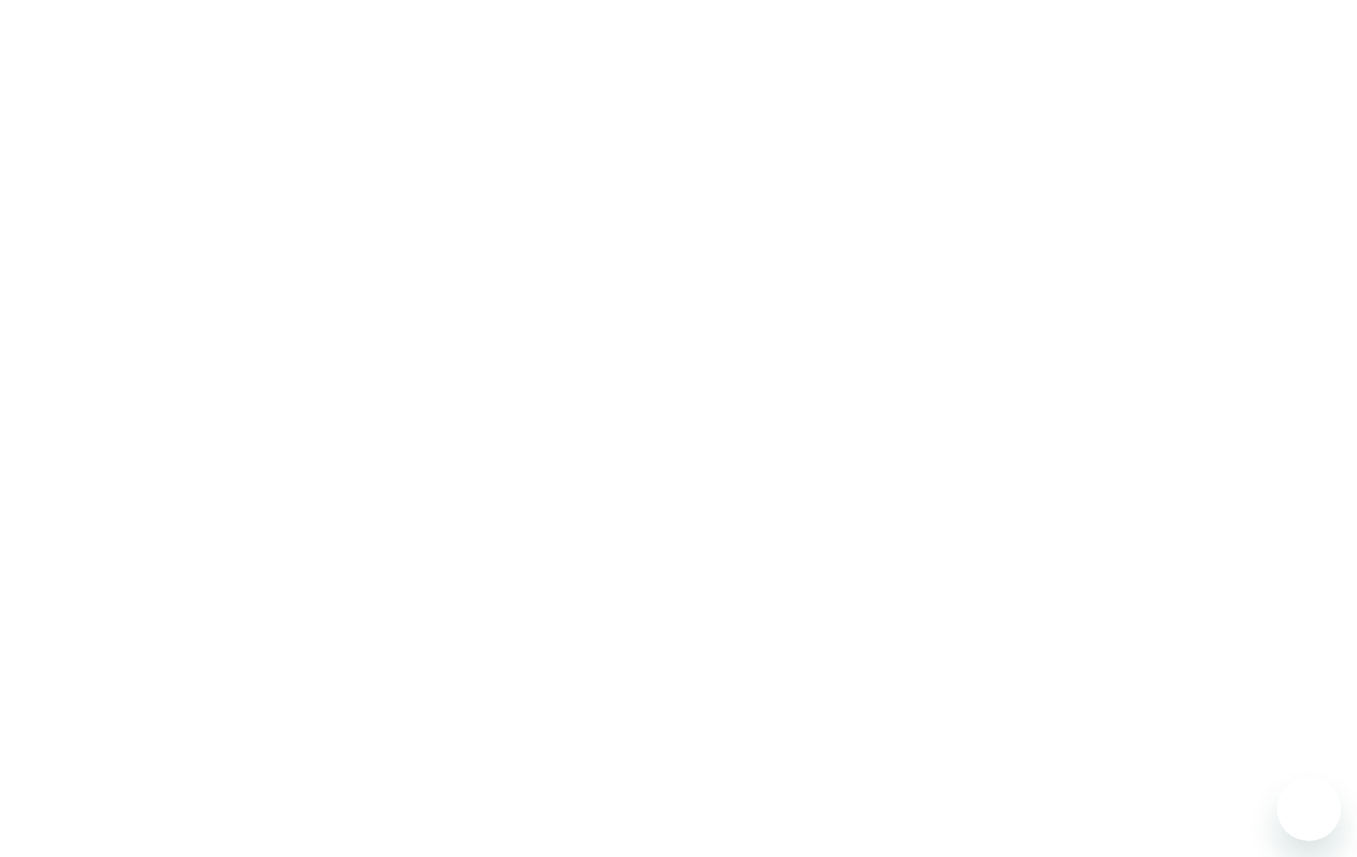 scroll, scrollTop: 0, scrollLeft: 0, axis: both 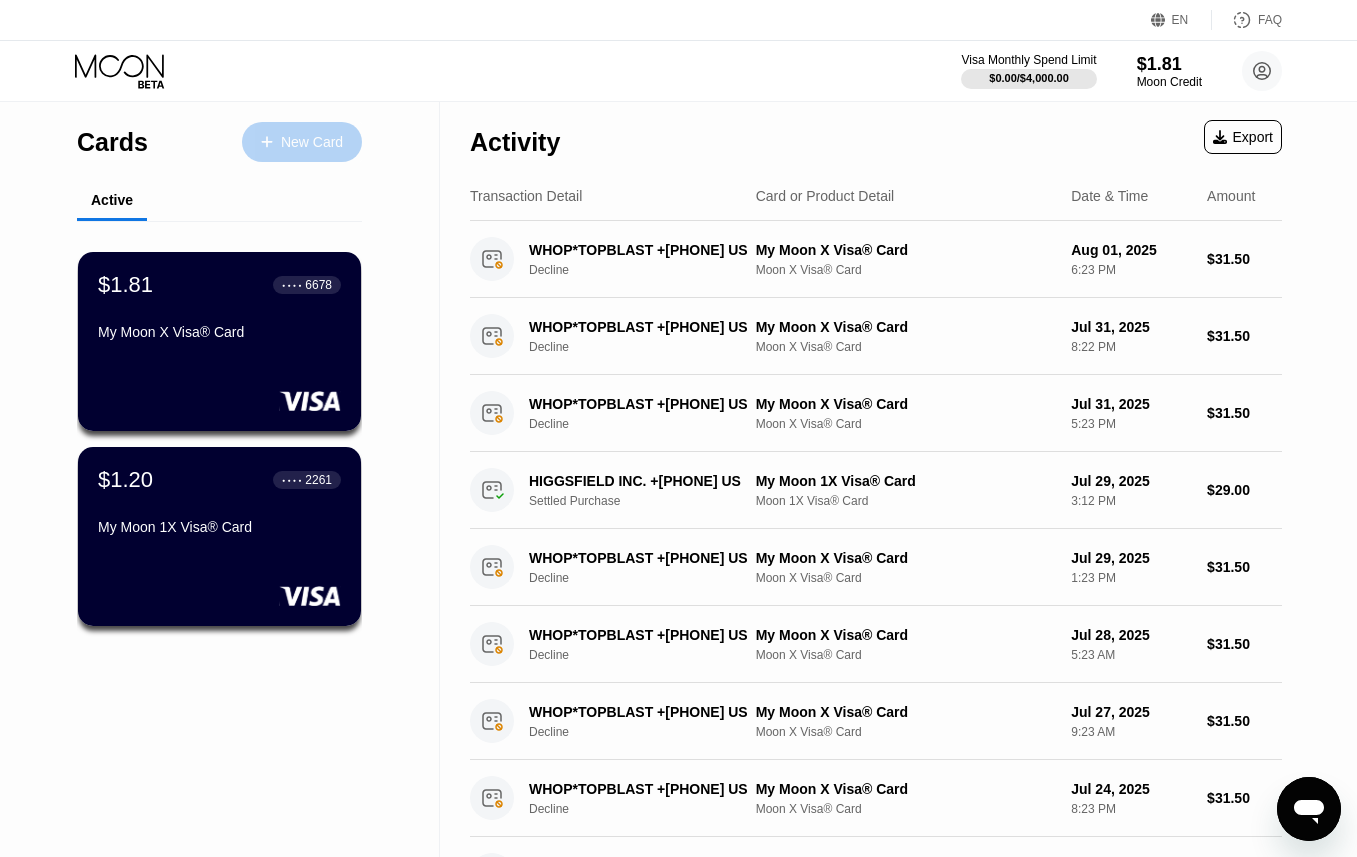 click on "New Card" at bounding box center [312, 142] 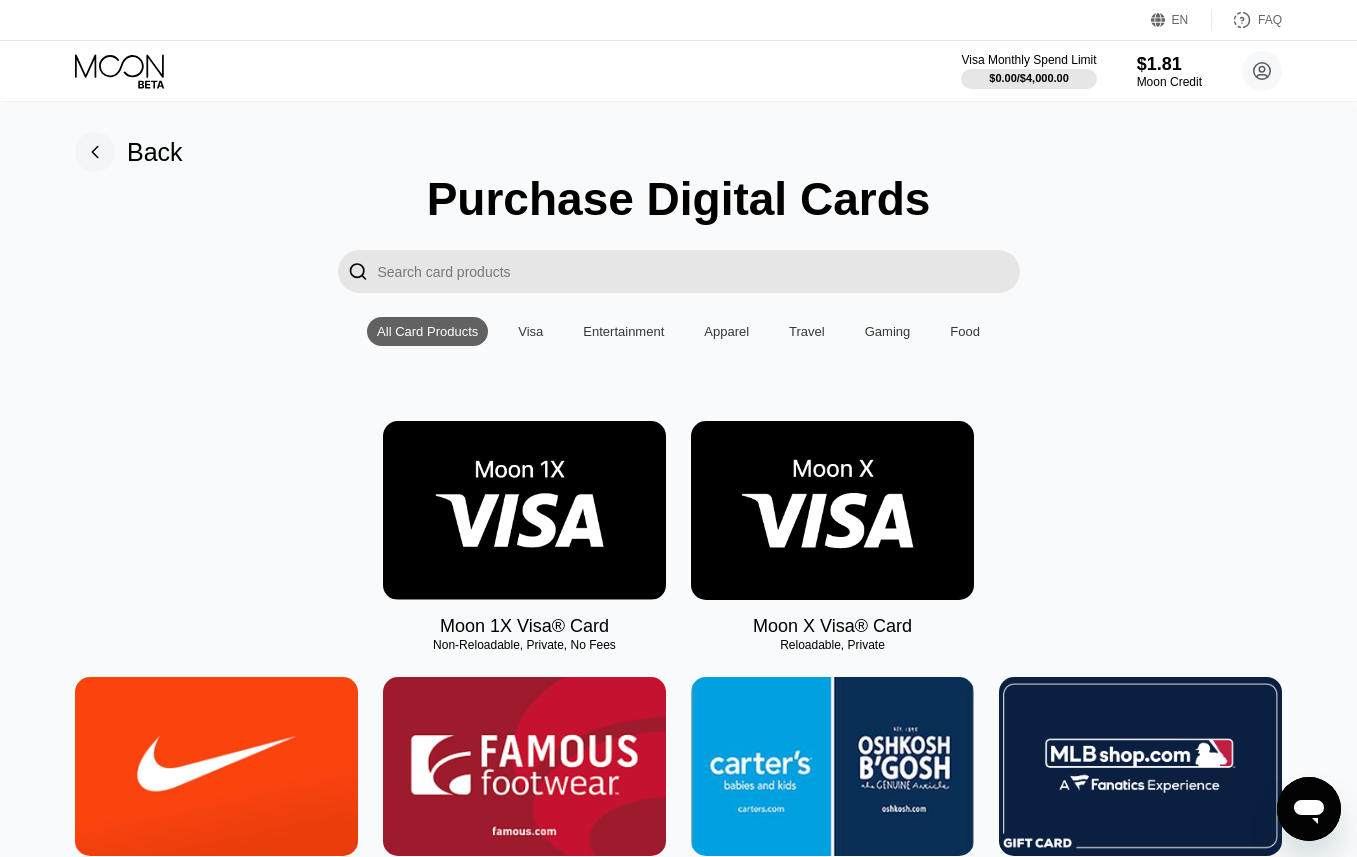 click at bounding box center [524, 510] 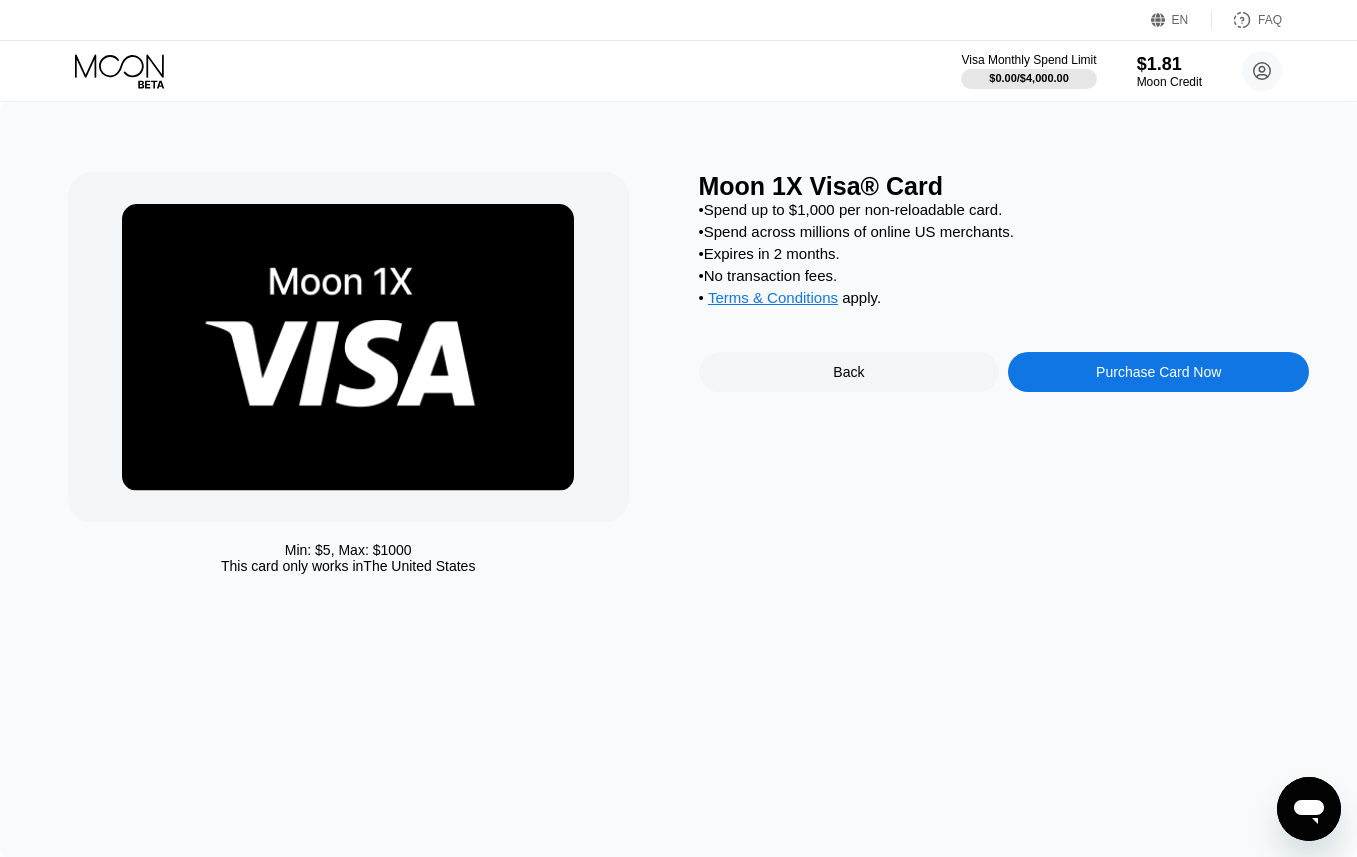 click on "Purchase Card Now" at bounding box center [1158, 372] 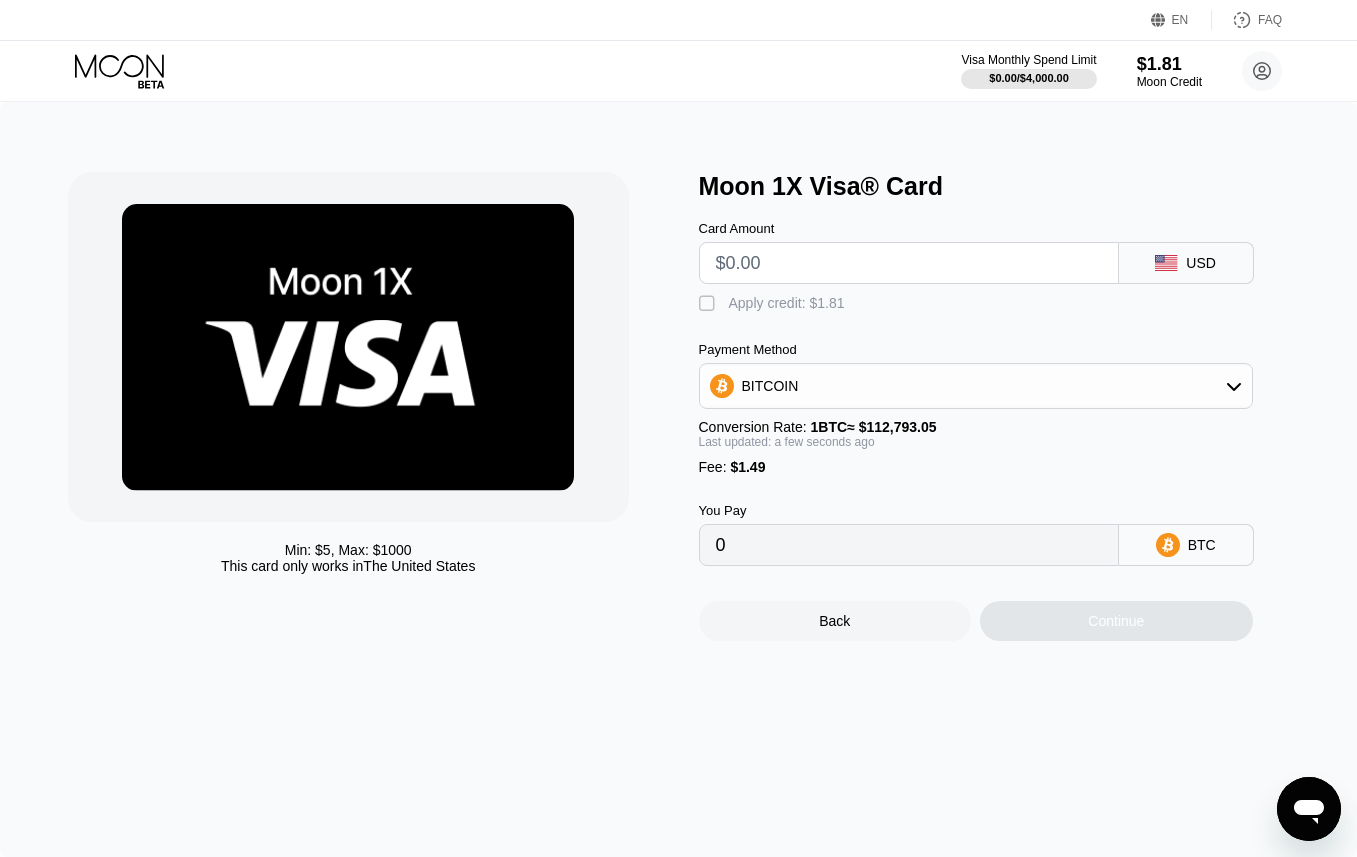 click at bounding box center (909, 263) 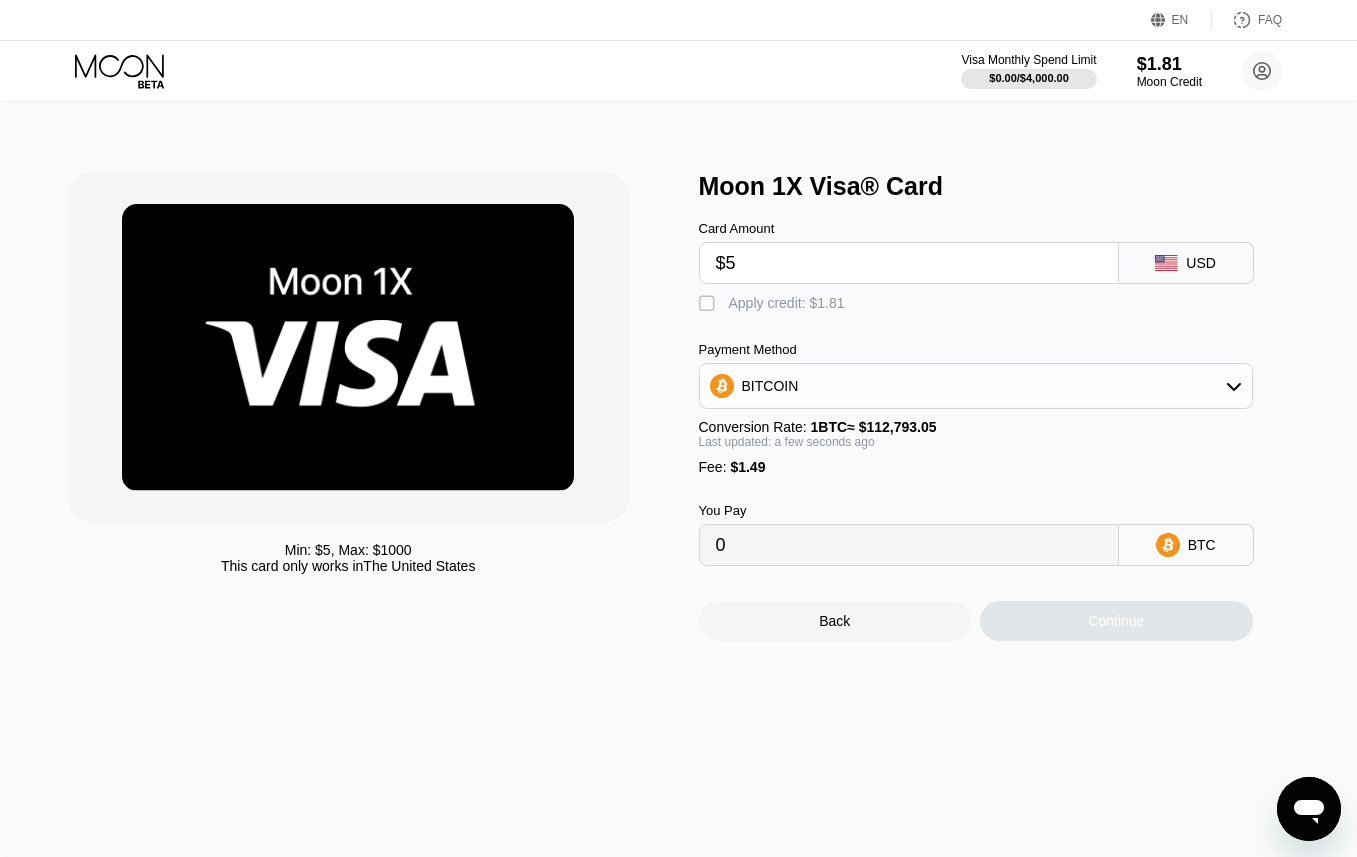 type on "0.00005754" 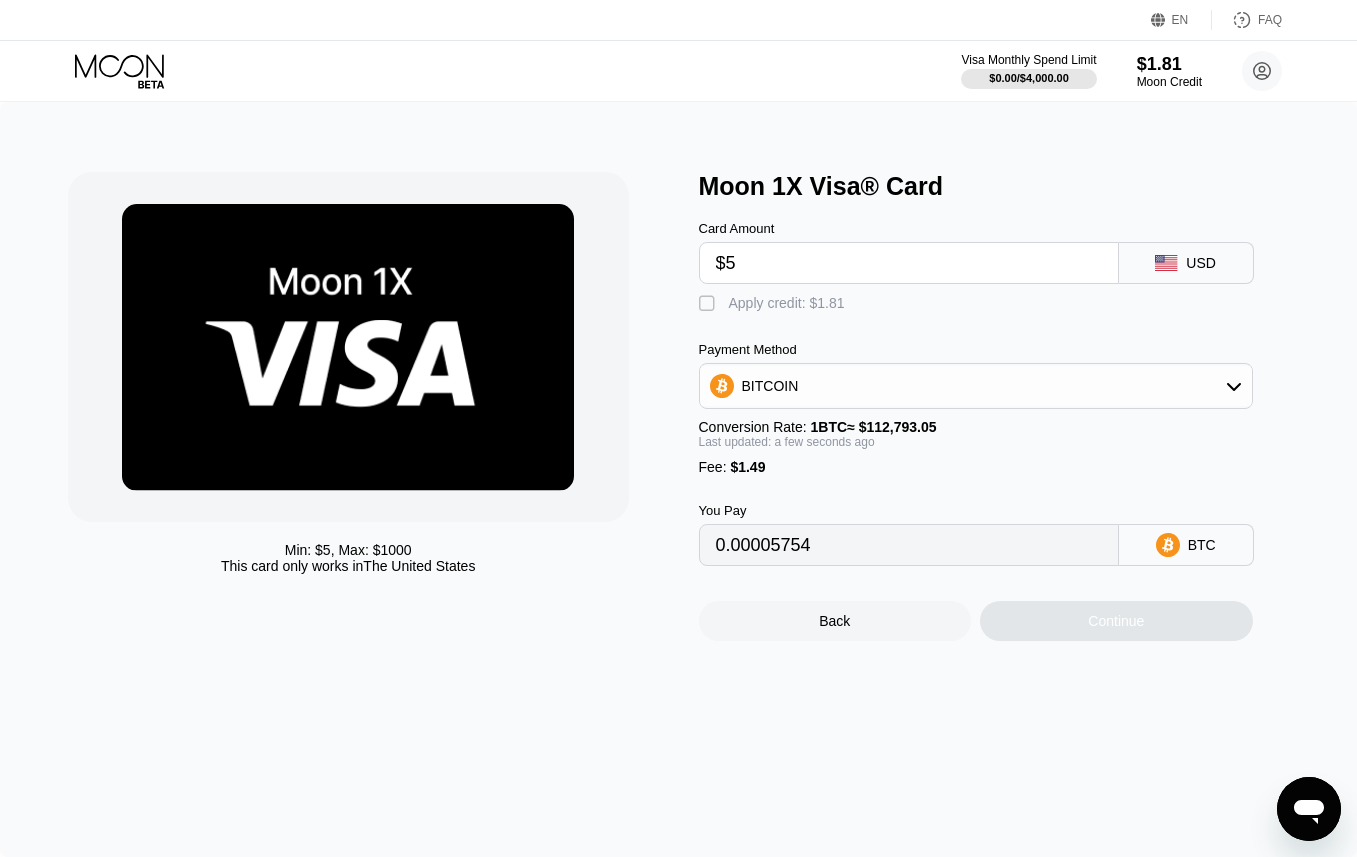 type on "$59" 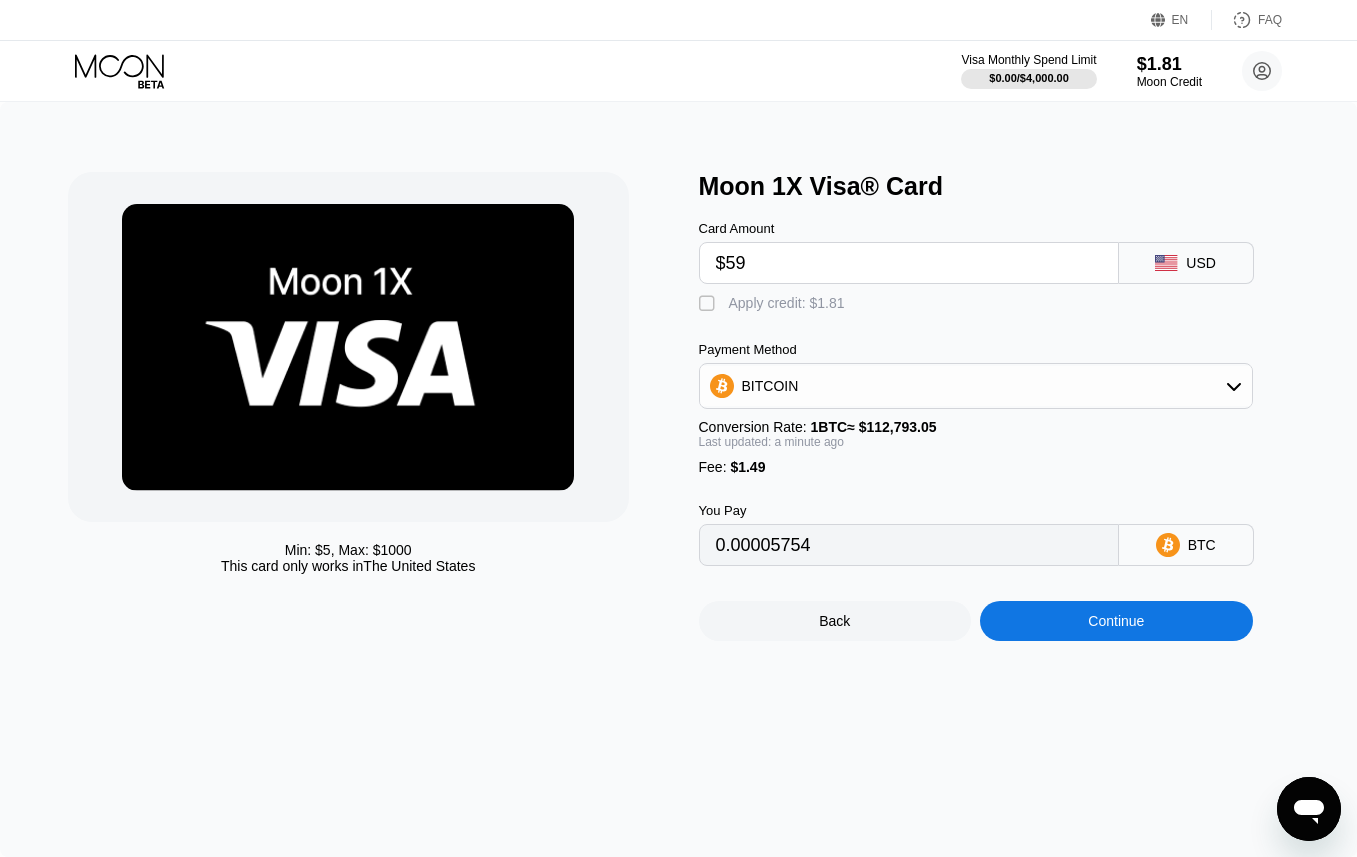type on "0.00053630" 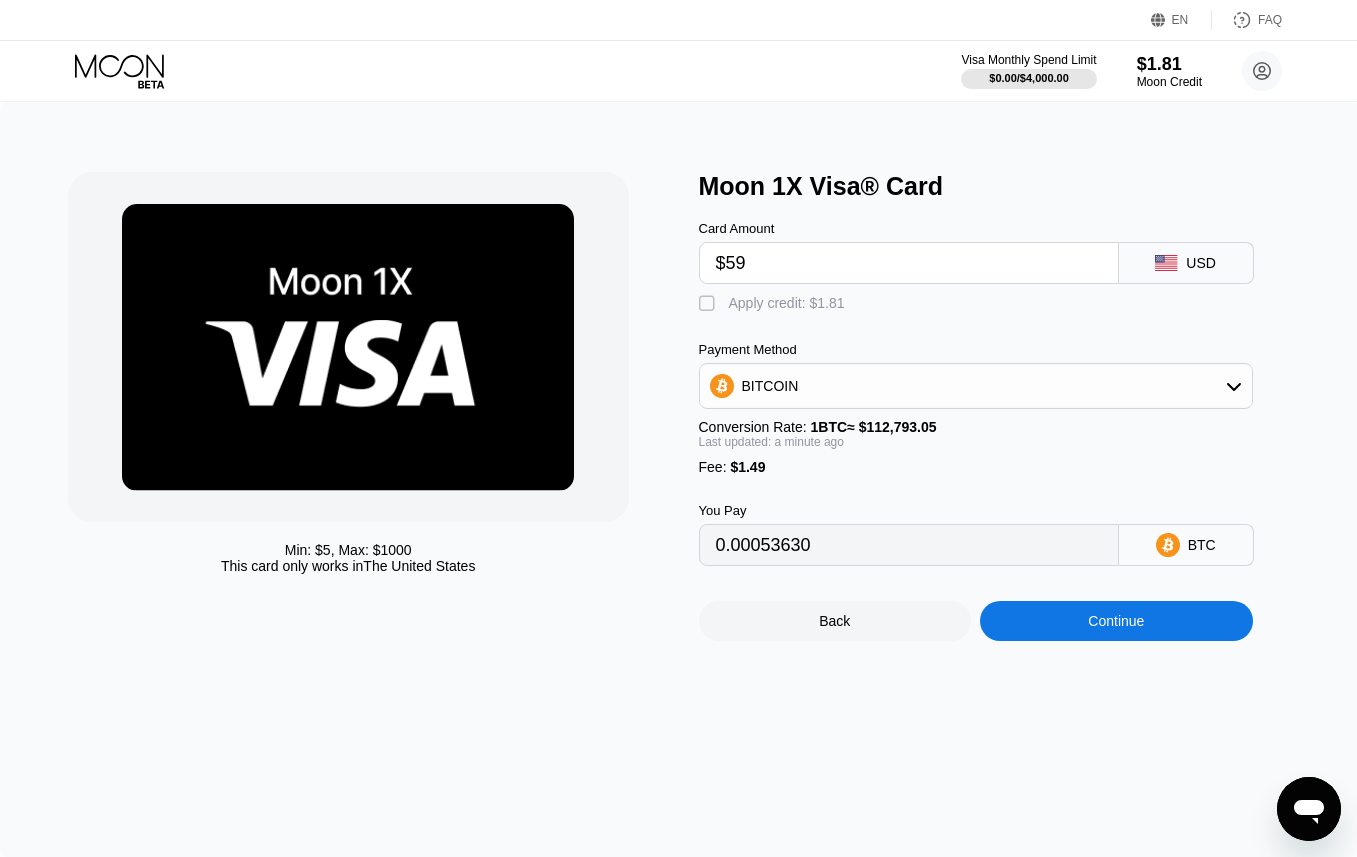 type on "$59" 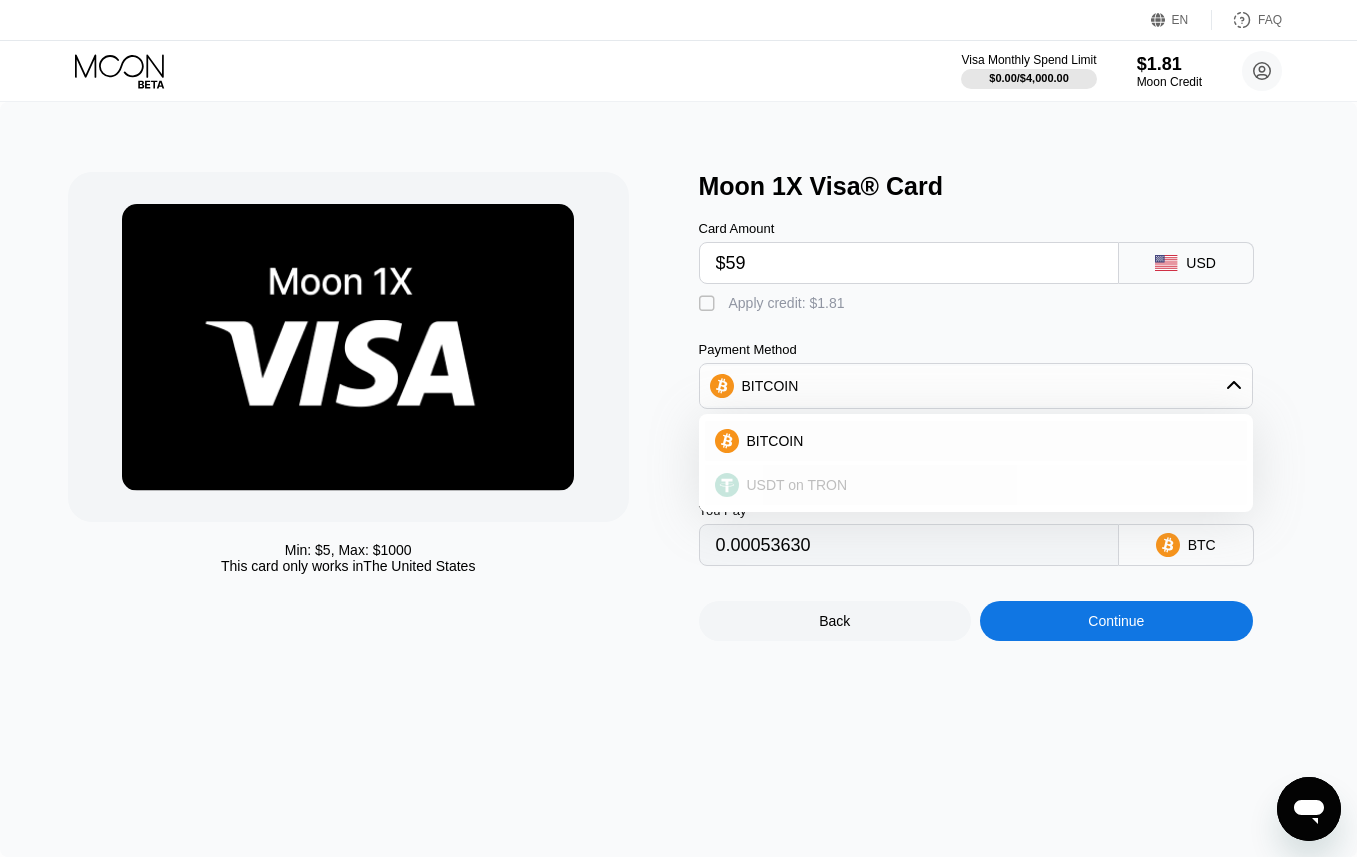 click on "USDT on TRON" at bounding box center (976, 485) 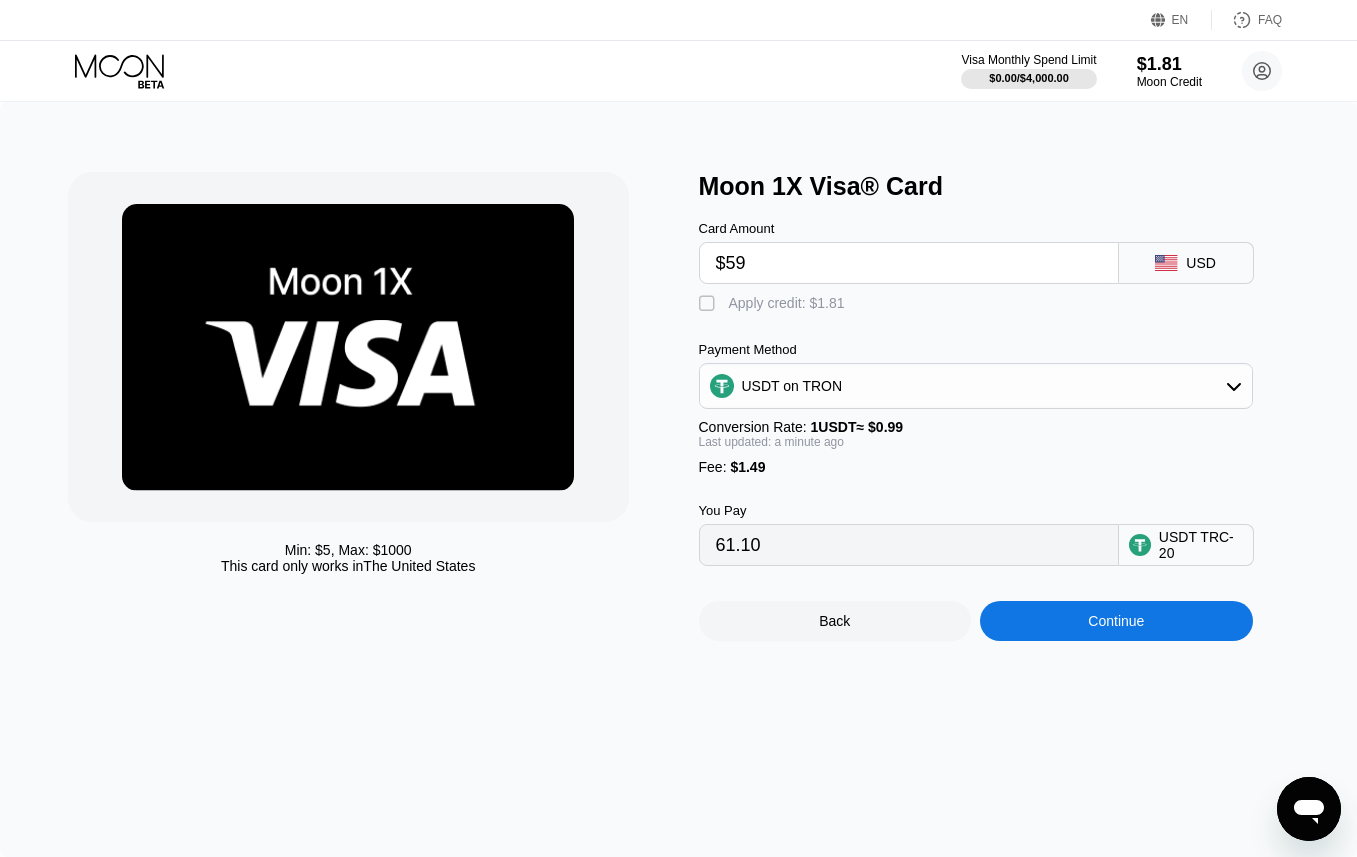 click on "Continue" at bounding box center (1116, 621) 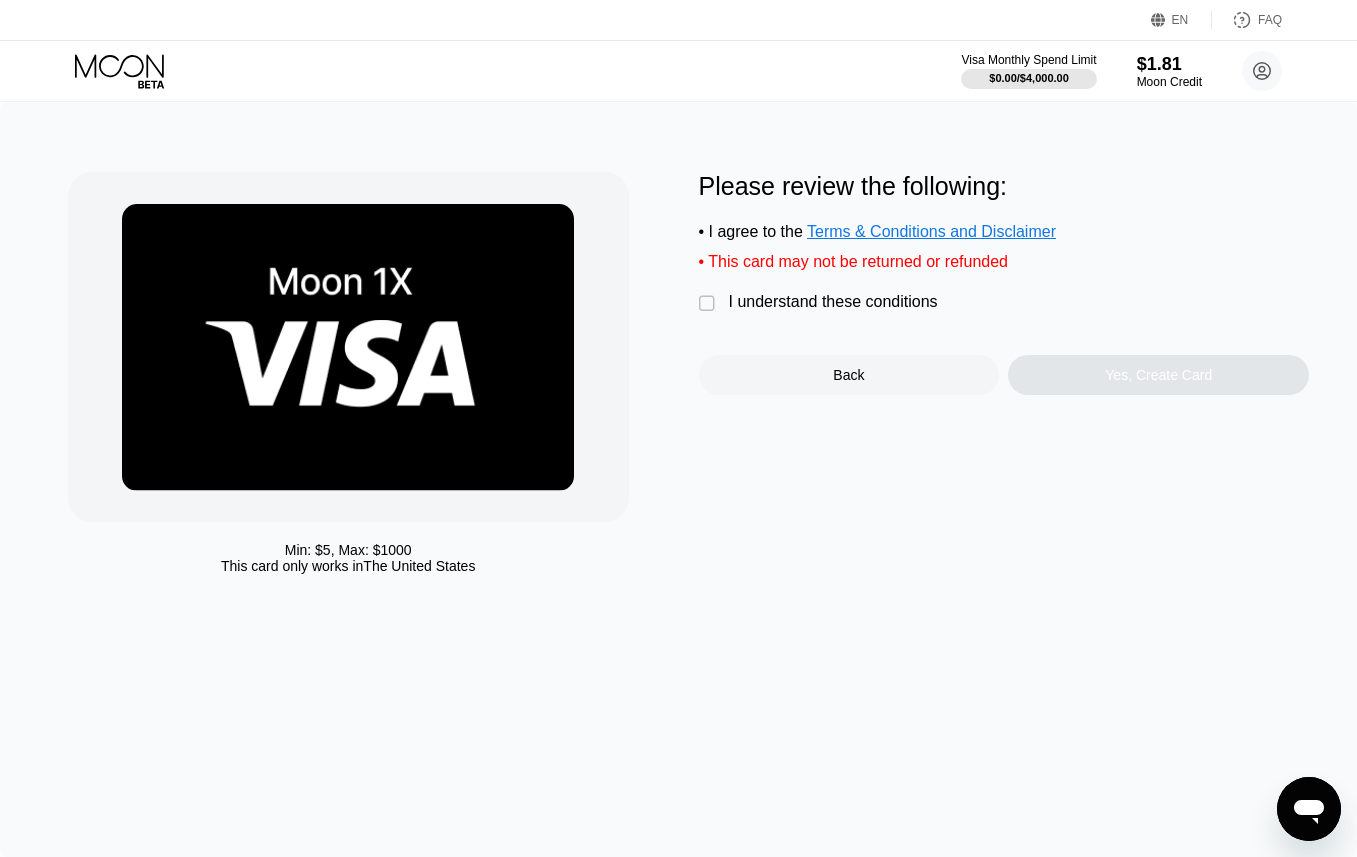 click on " I understand these conditions" at bounding box center [823, 303] 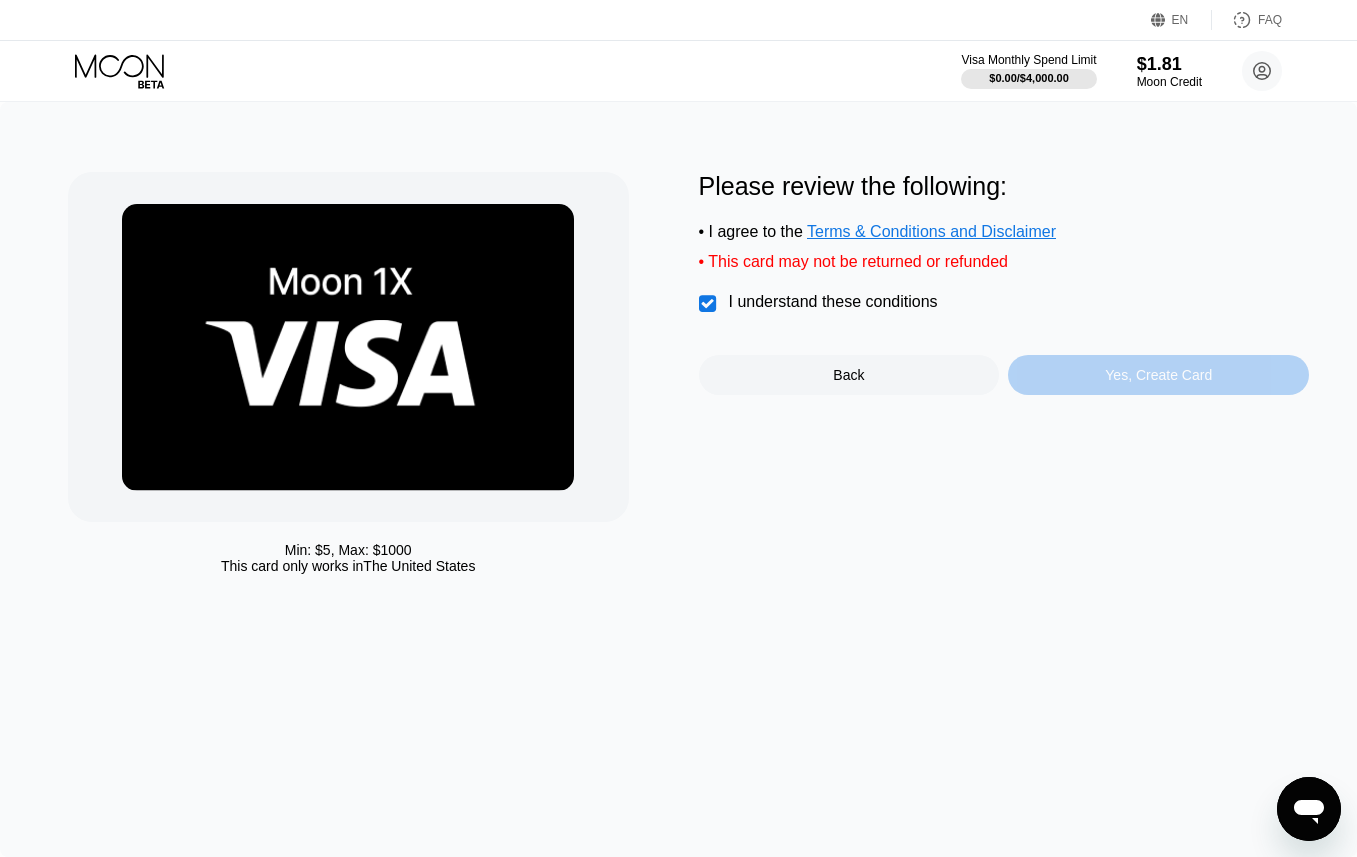 click on "Yes, Create Card" at bounding box center (1158, 375) 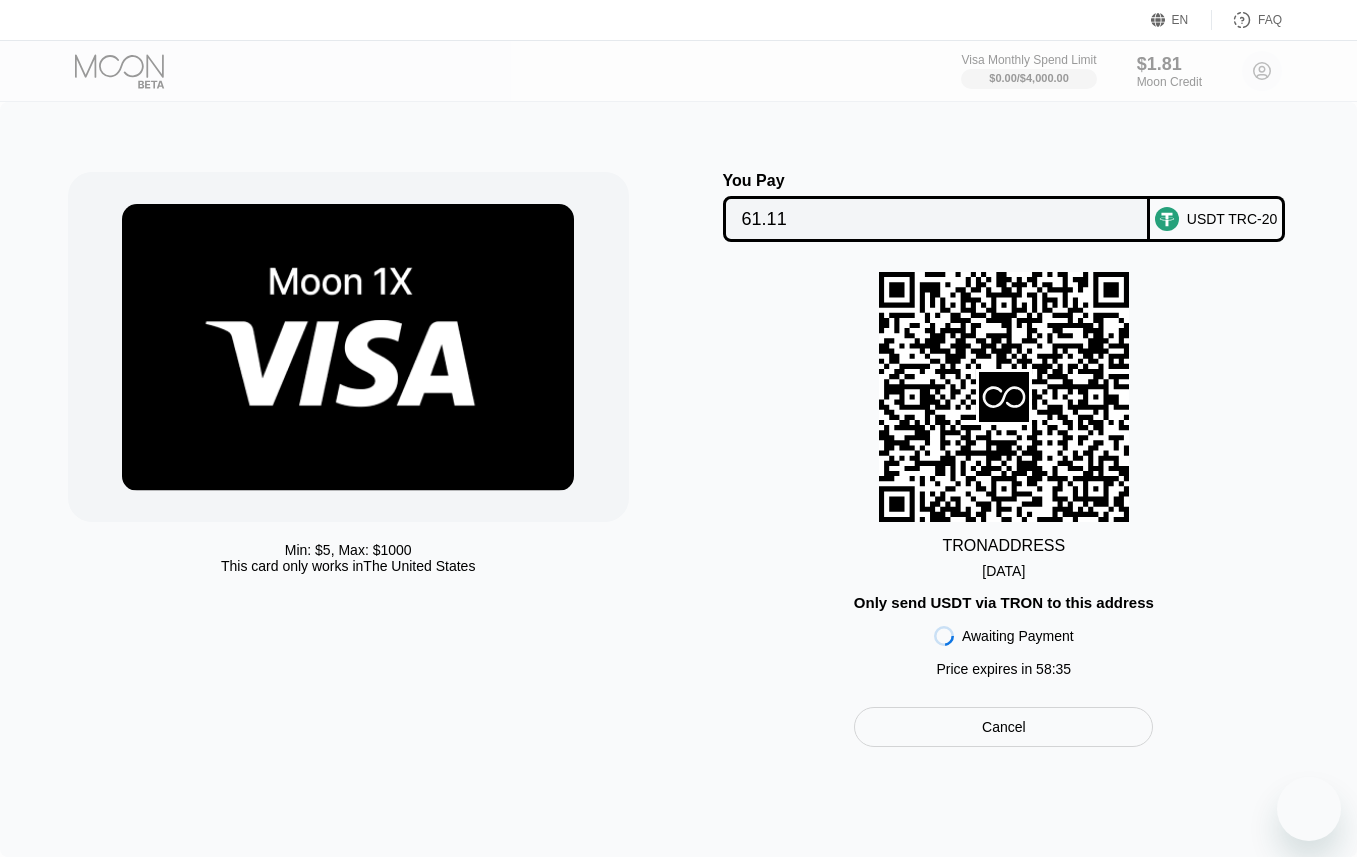 scroll, scrollTop: 0, scrollLeft: 0, axis: both 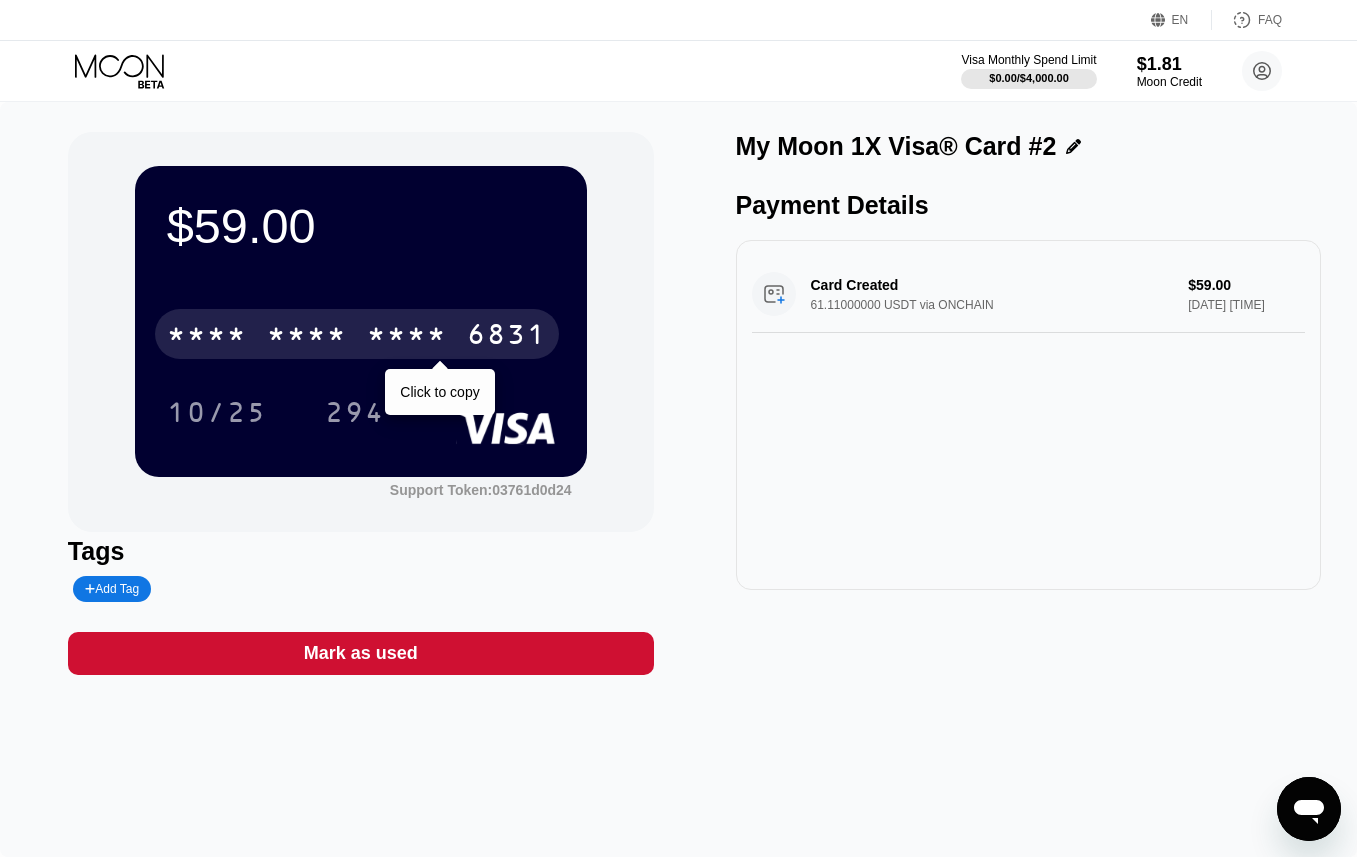 click on "* * * *" at bounding box center (407, 337) 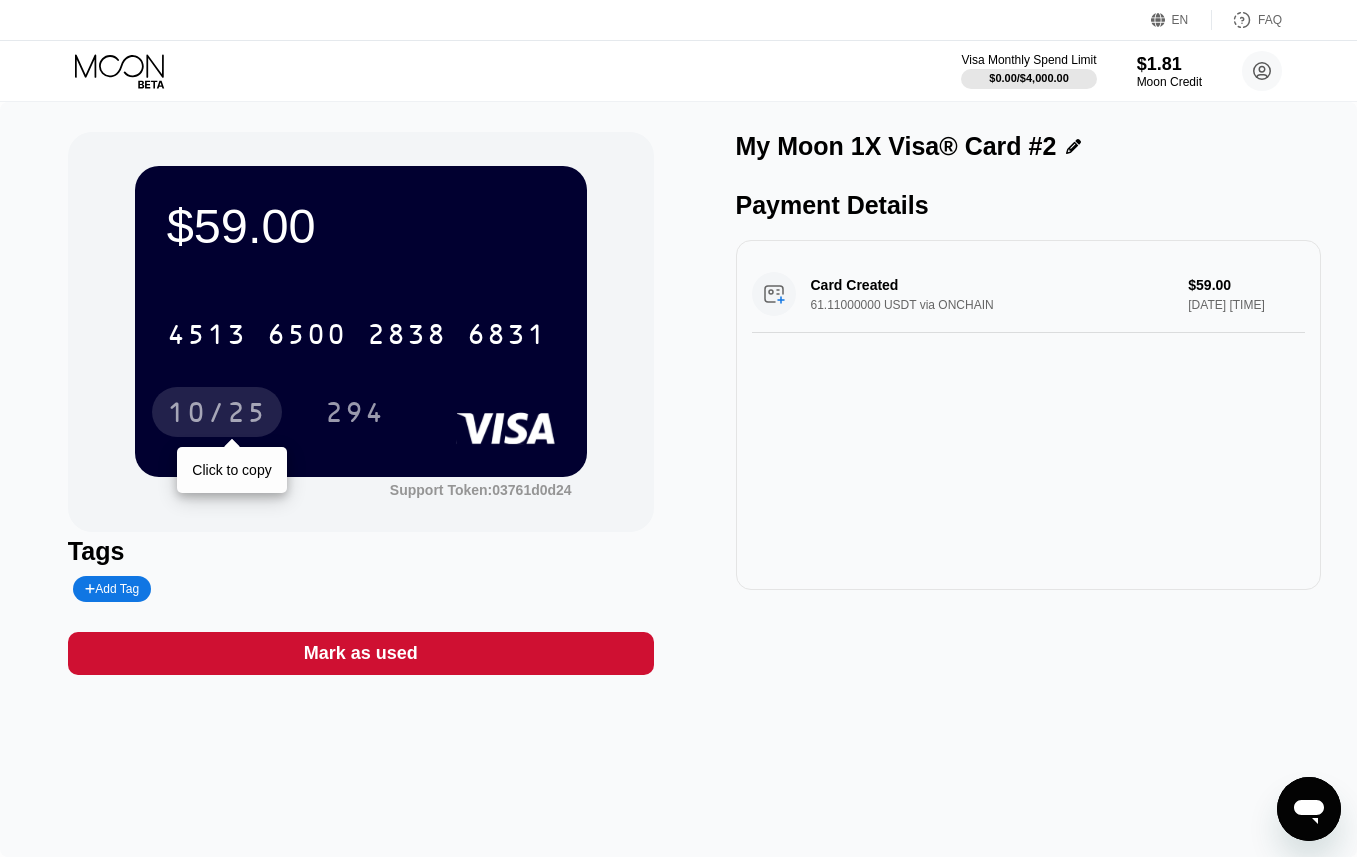 click on "10/25" at bounding box center (217, 415) 